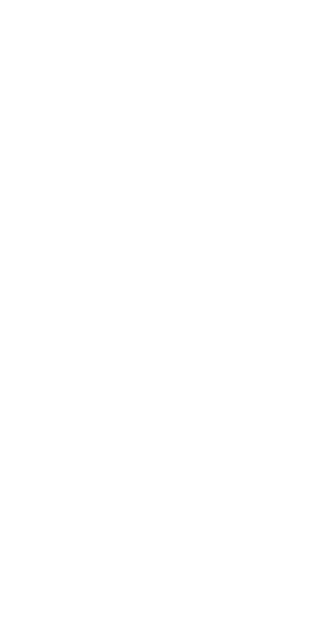 scroll, scrollTop: 0, scrollLeft: 0, axis: both 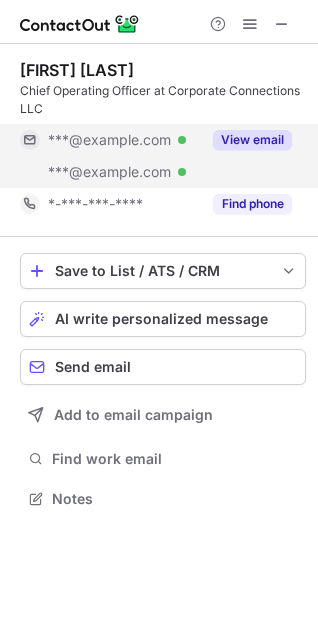 click on "View email" at bounding box center [252, 140] 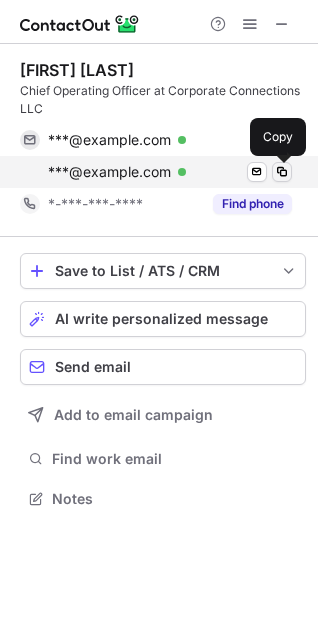 click at bounding box center [282, 172] 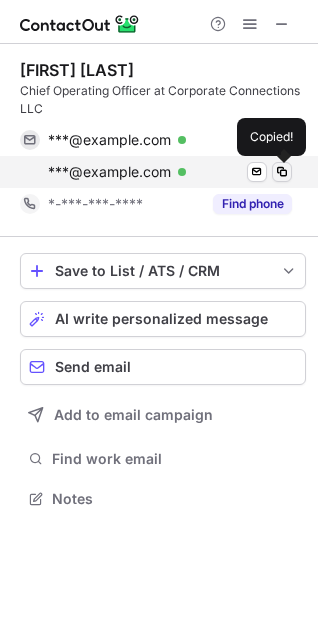 type 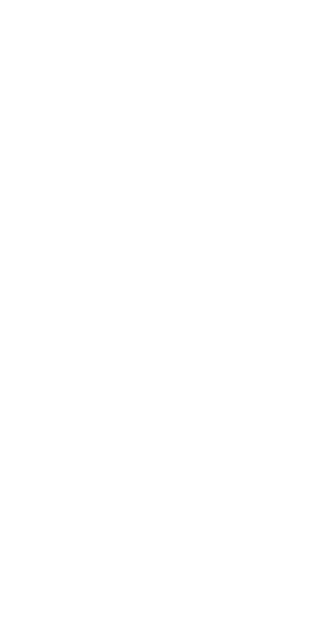 scroll, scrollTop: 0, scrollLeft: 0, axis: both 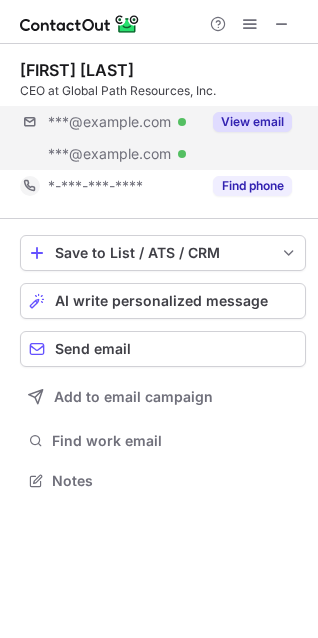 click on "View email" at bounding box center [252, 122] 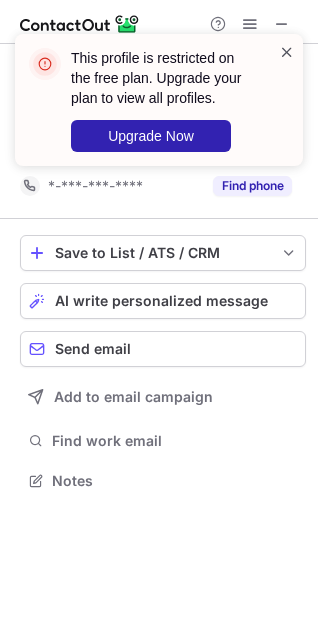 click at bounding box center [287, 52] 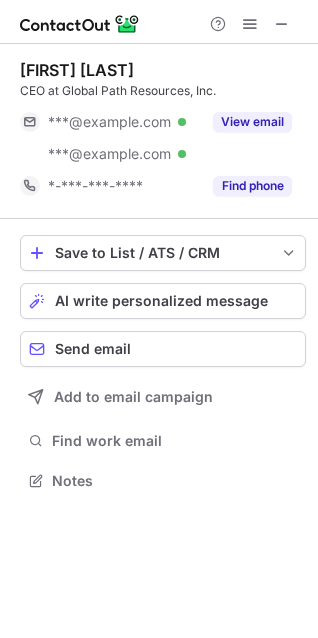 click on "This profile is restricted on the free plan. Upgrade your plan to view all profiles. Upgrade Now" at bounding box center [159, 34] 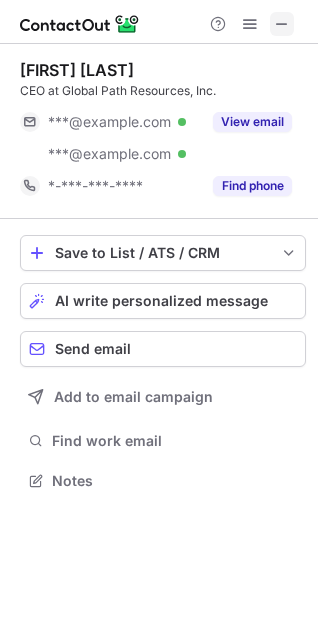 click at bounding box center [282, 24] 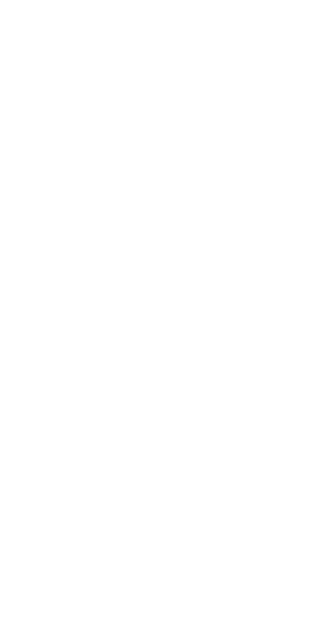 scroll, scrollTop: 0, scrollLeft: 0, axis: both 